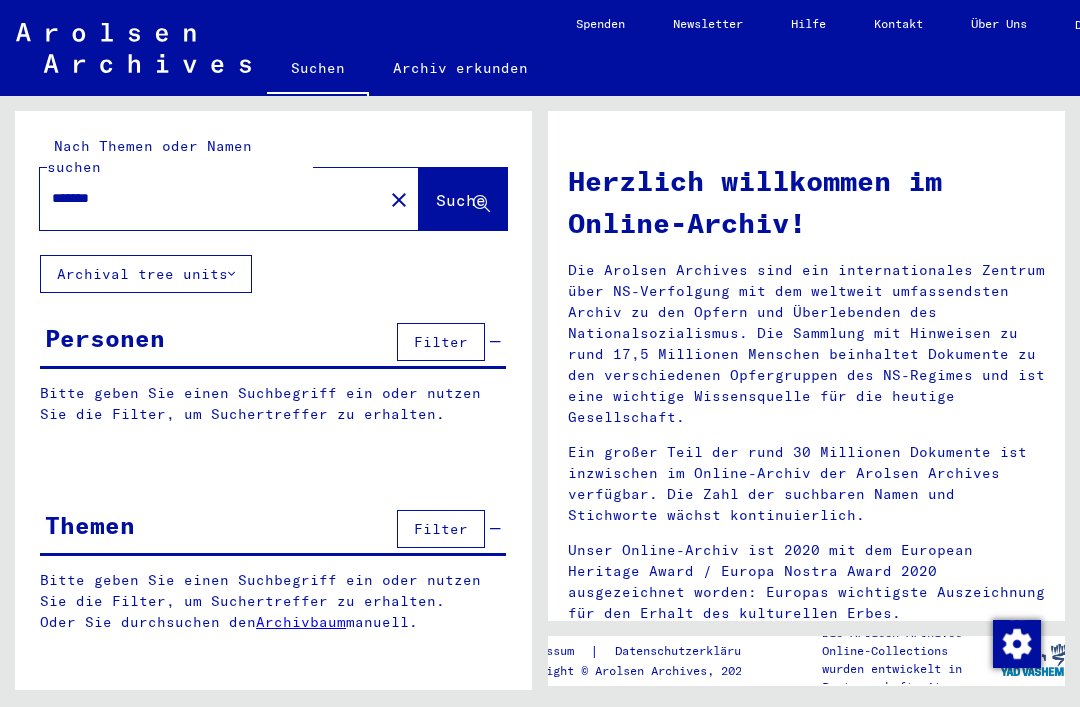 scroll, scrollTop: 0, scrollLeft: 0, axis: both 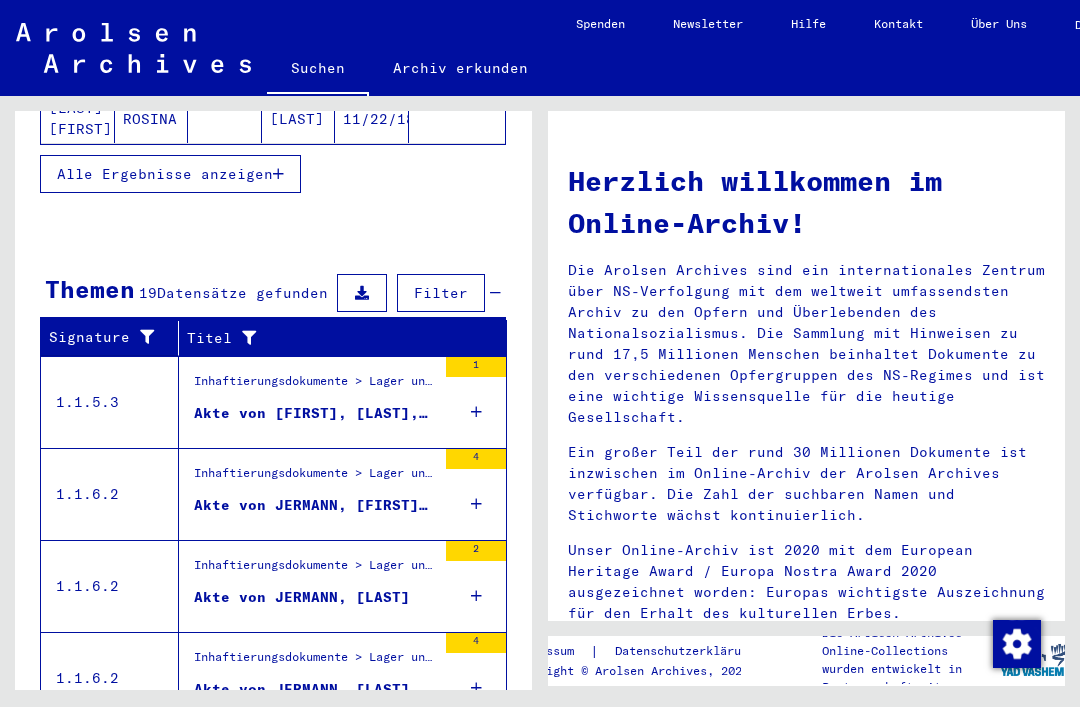 click on "1" at bounding box center (476, 402) 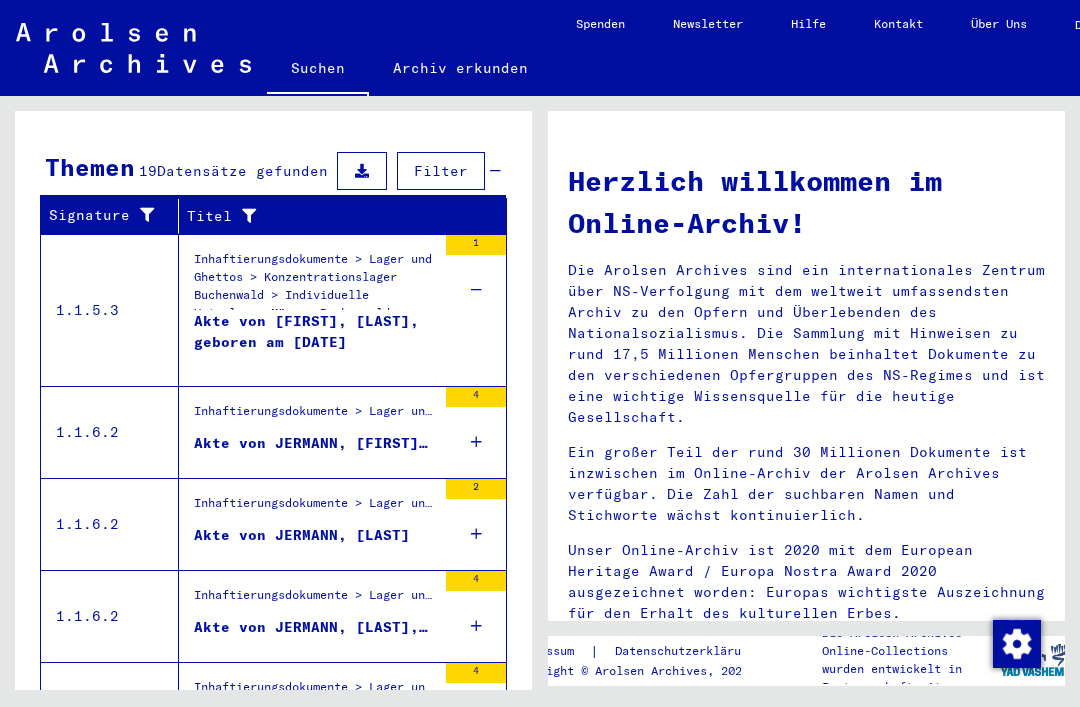 scroll, scrollTop: 657, scrollLeft: 0, axis: vertical 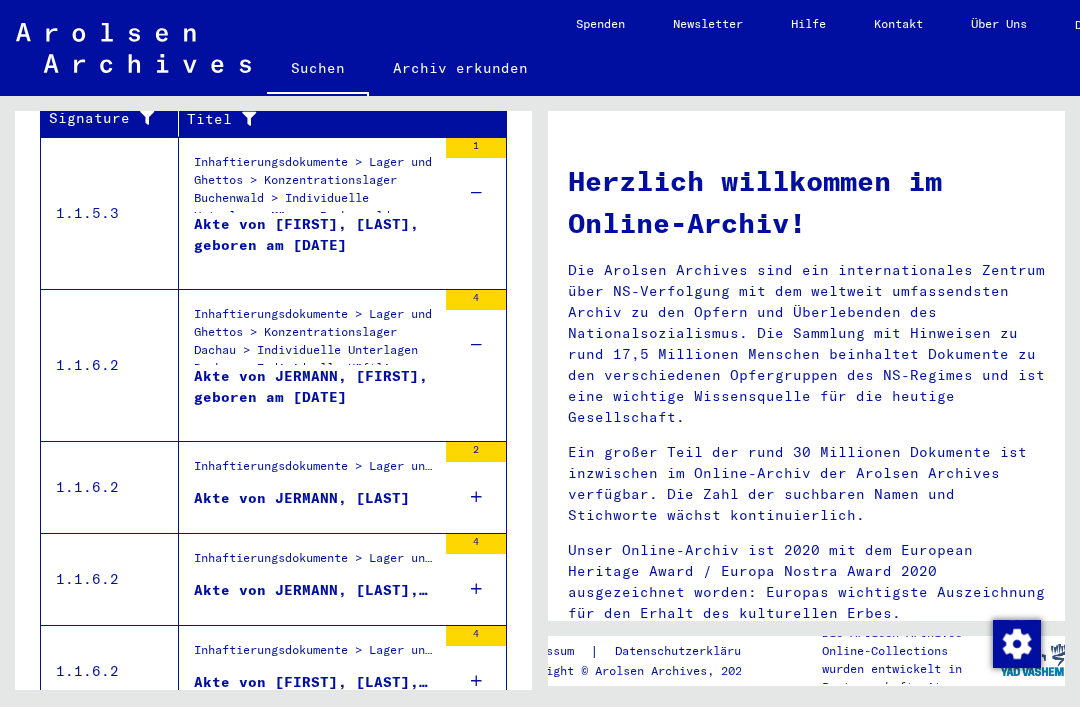 click on "Alle Ergebnisse anzeigen" at bounding box center [165, 747] 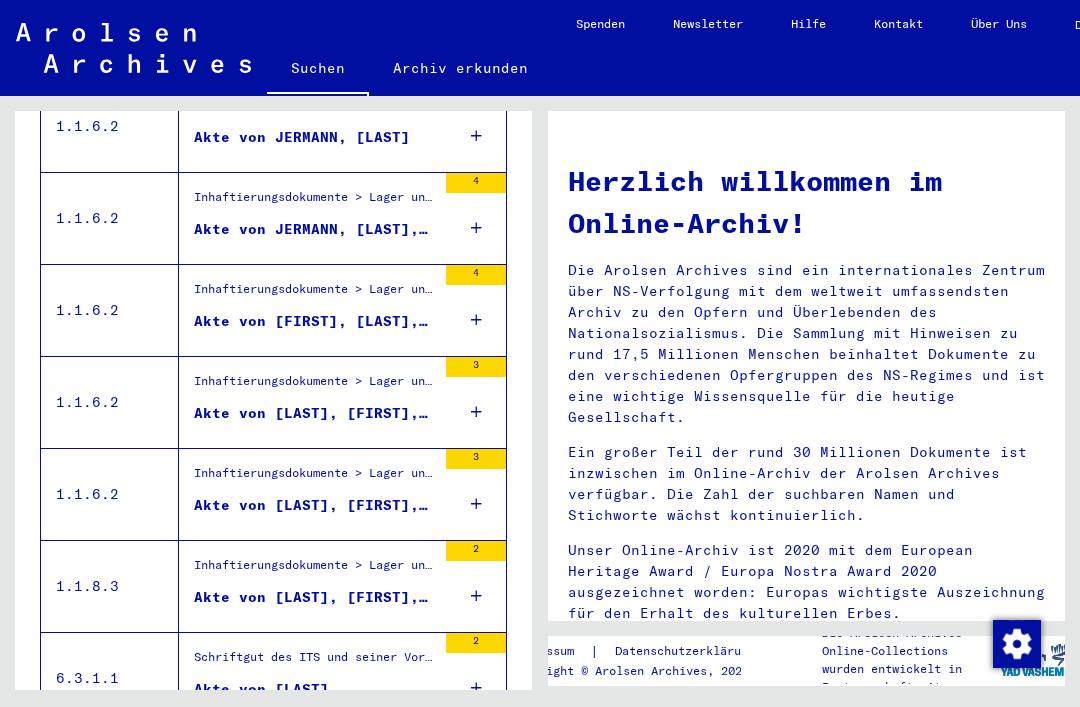 scroll, scrollTop: 815, scrollLeft: 0, axis: vertical 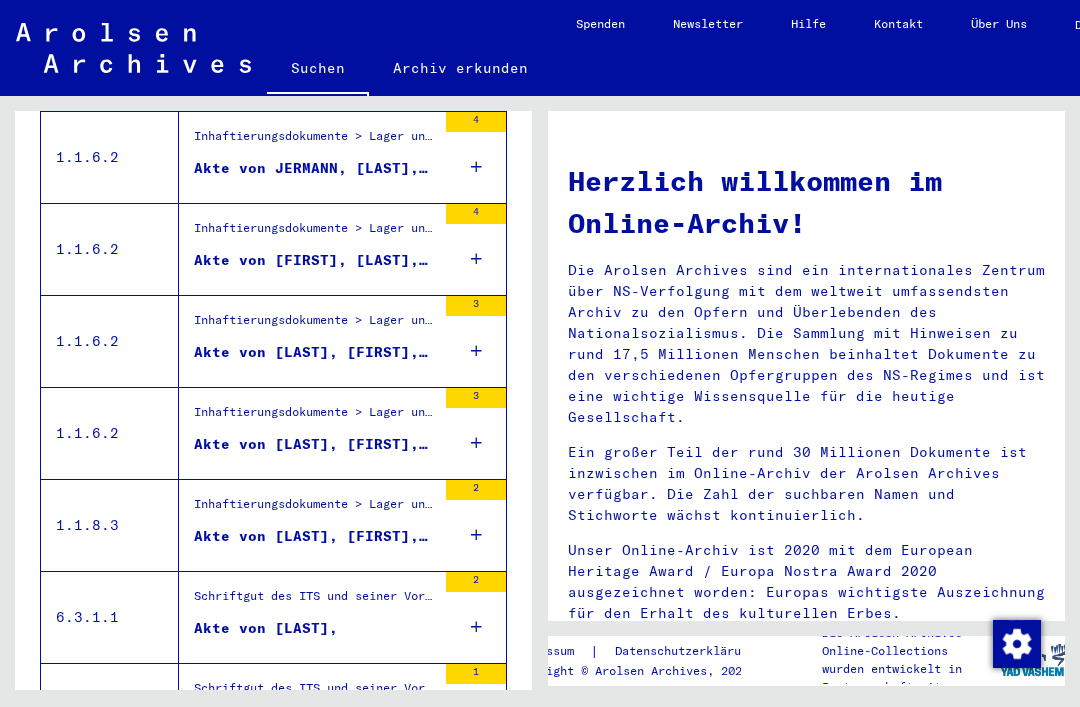 click at bounding box center (476, 443) 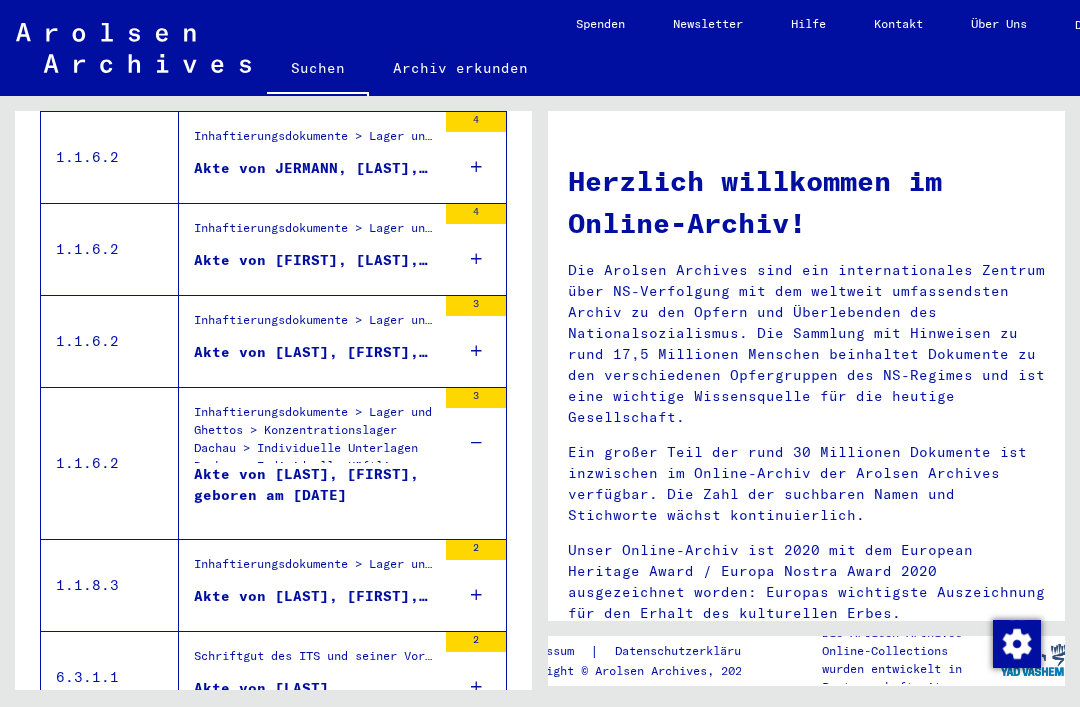 click at bounding box center (476, 595) 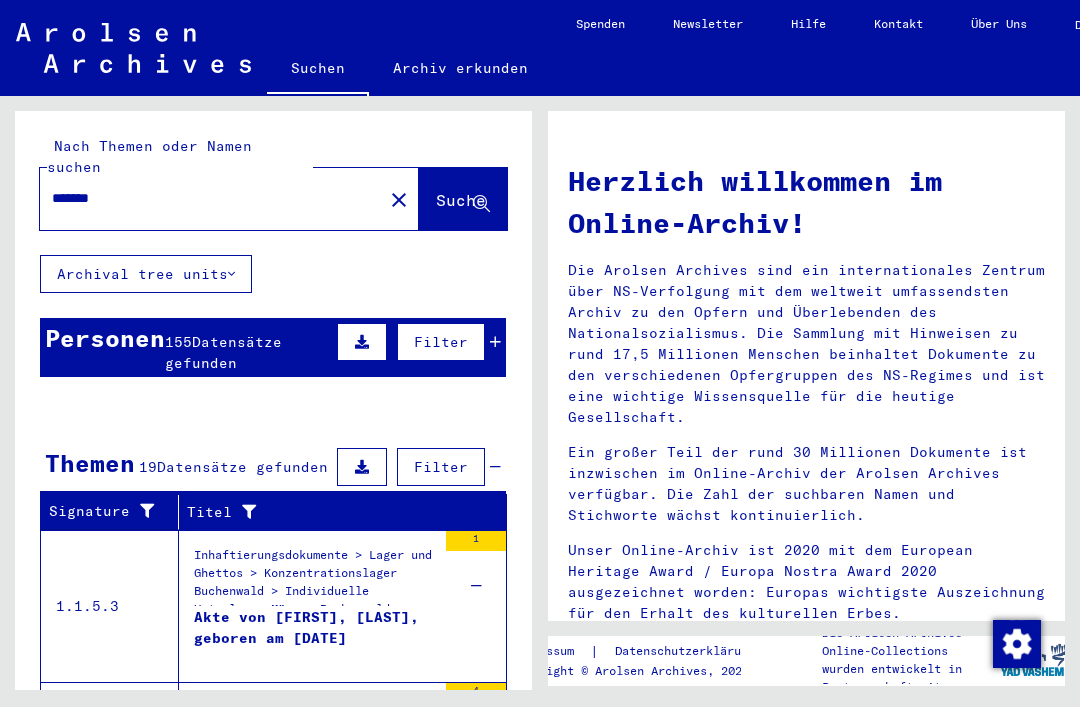 scroll, scrollTop: 0, scrollLeft: 0, axis: both 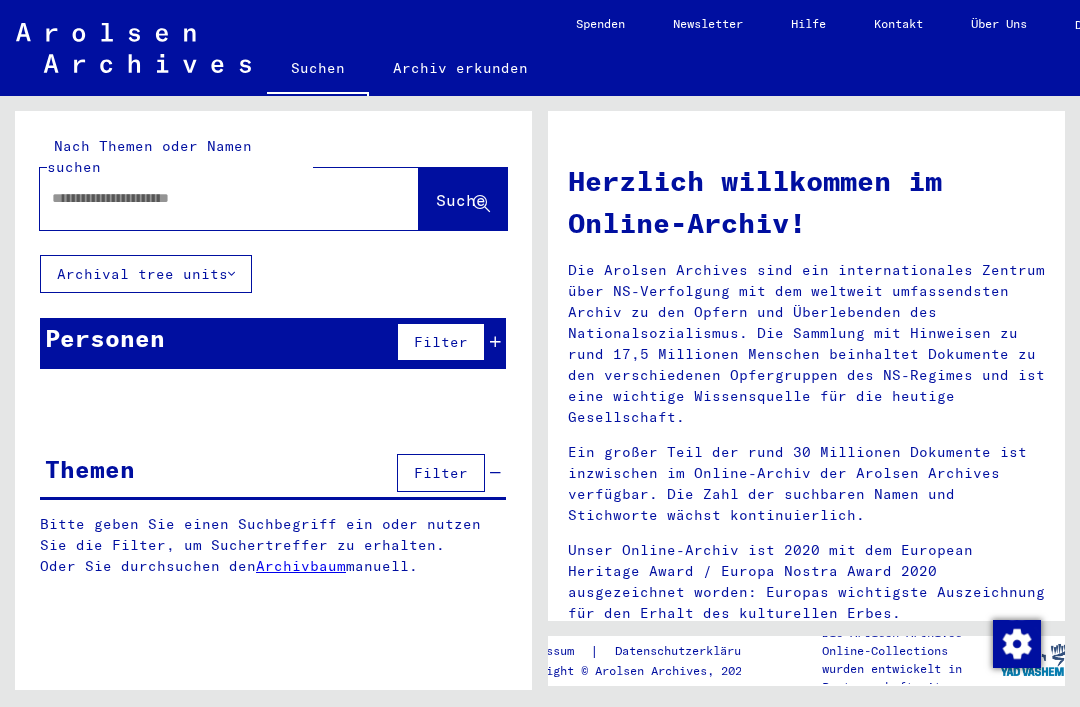 click at bounding box center (205, 198) 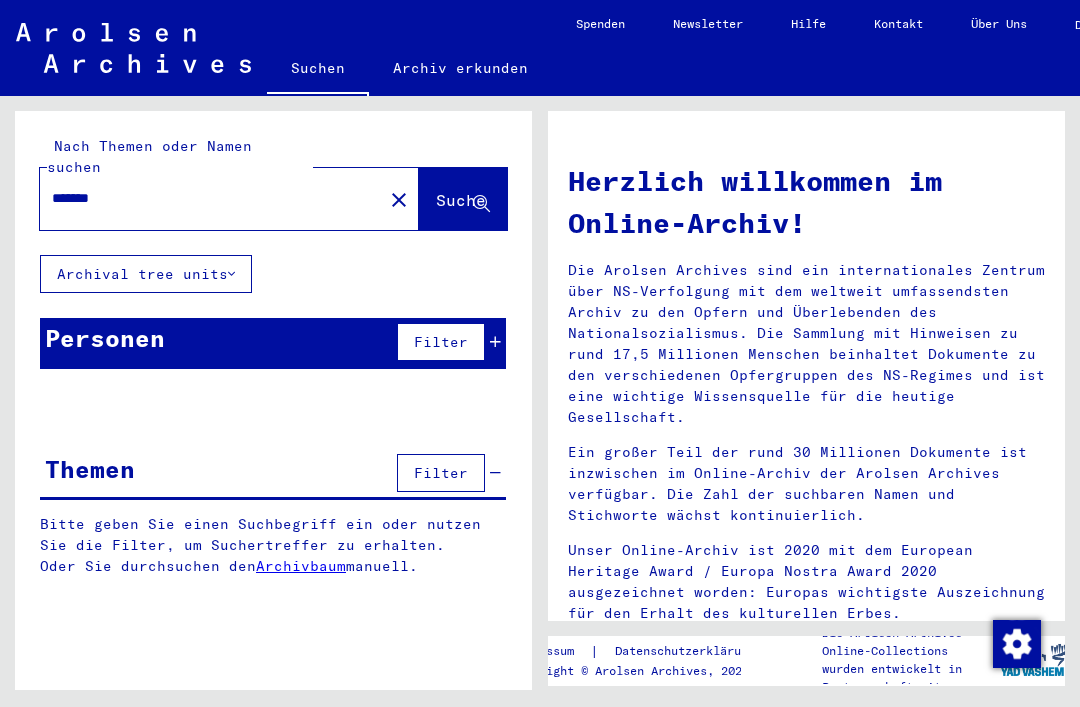 type on "*******" 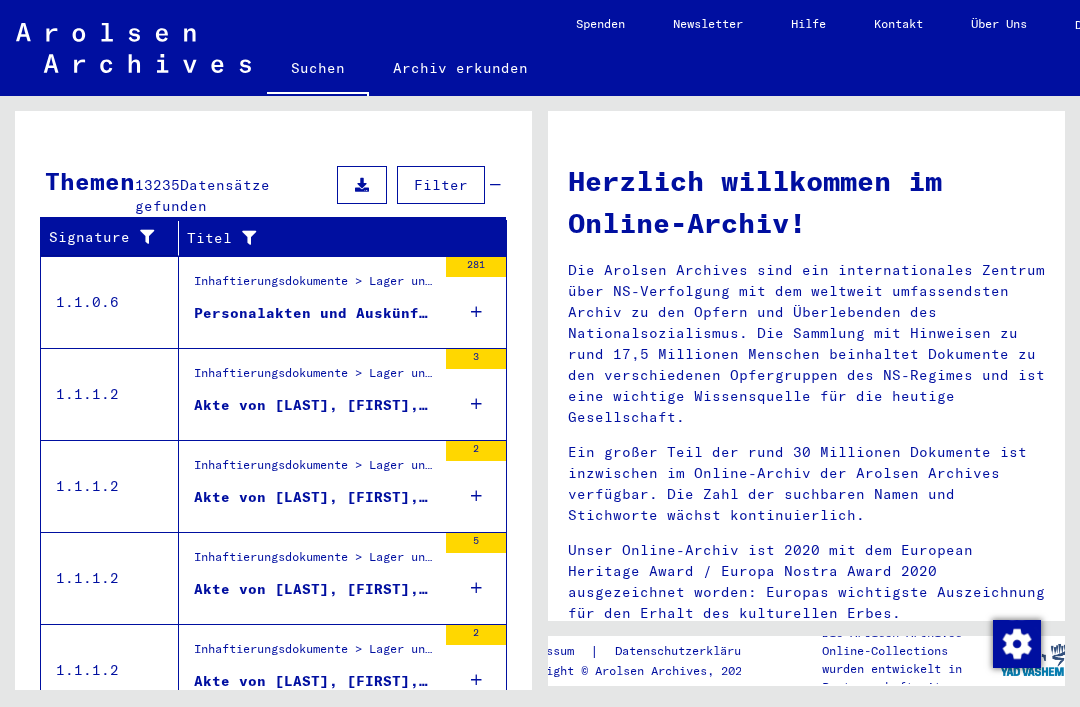 scroll, scrollTop: 281, scrollLeft: 0, axis: vertical 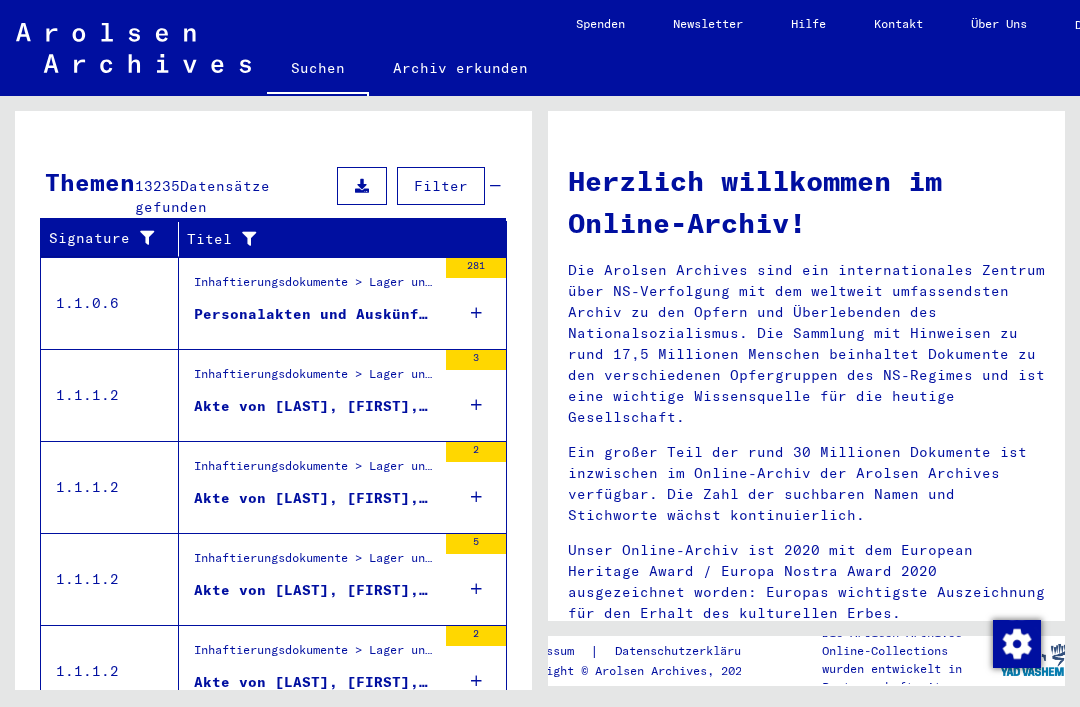 click at bounding box center (476, 589) 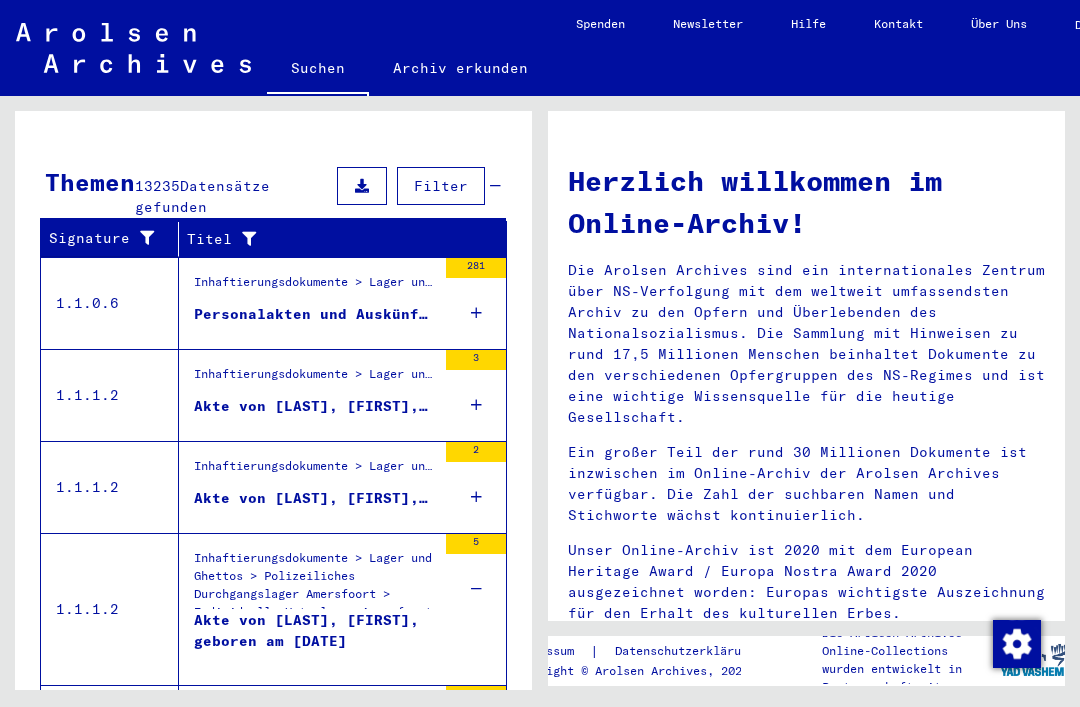 click at bounding box center [476, 497] 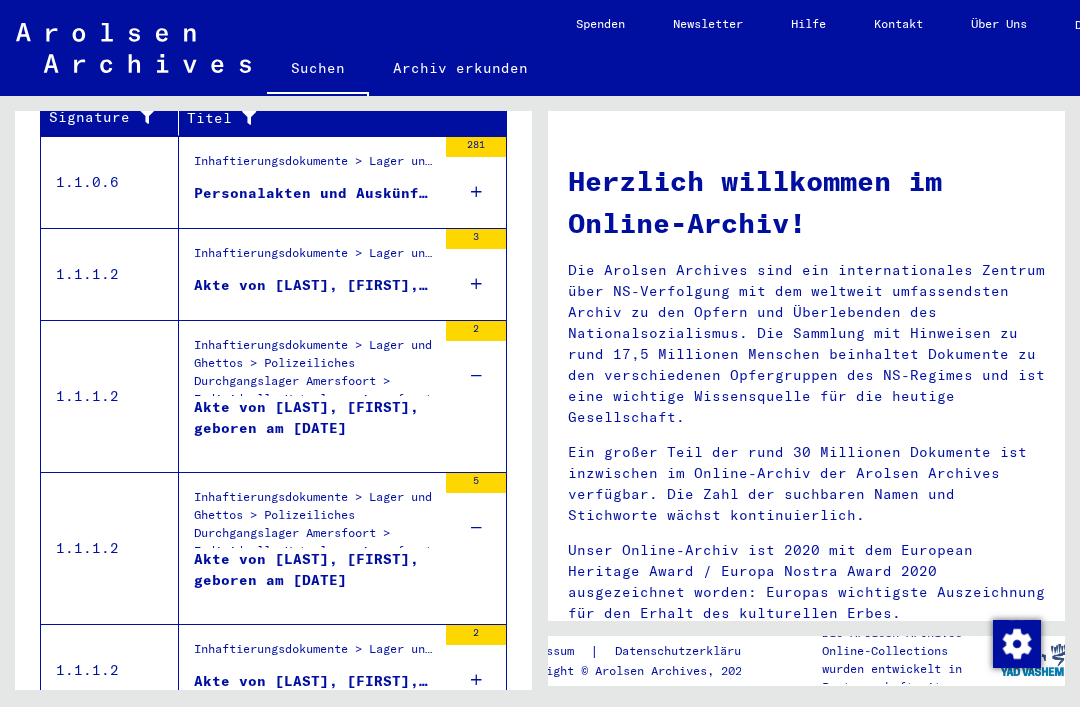 scroll, scrollTop: 401, scrollLeft: 0, axis: vertical 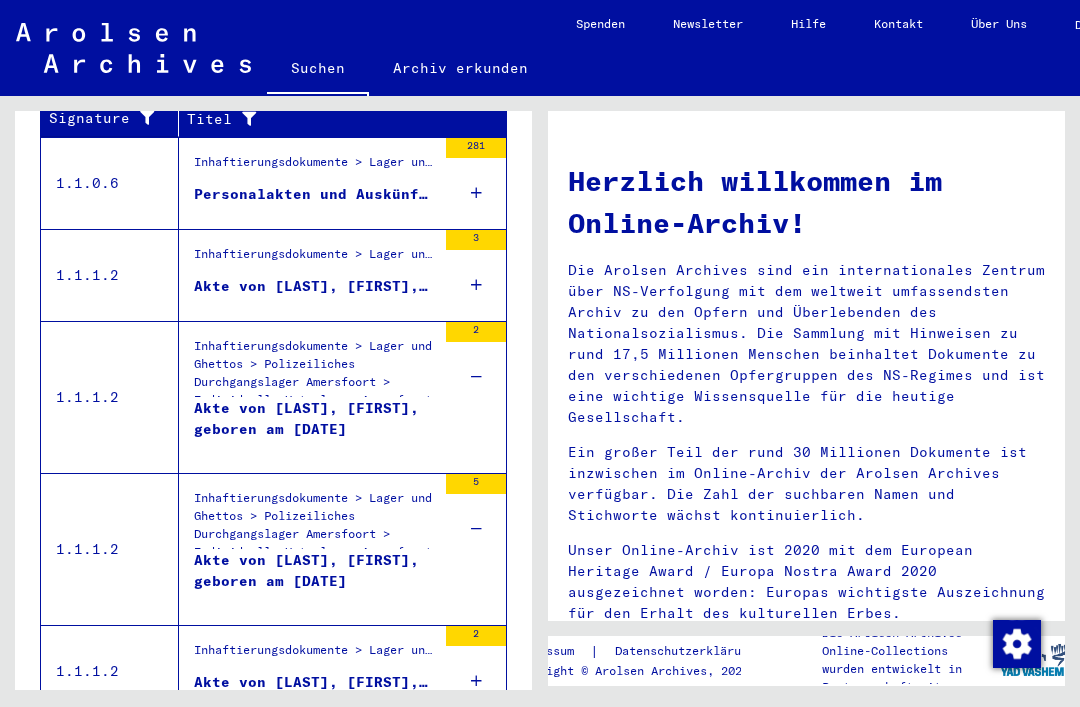 click on "Alle Ergebnisse anzeigen" at bounding box center [165, 747] 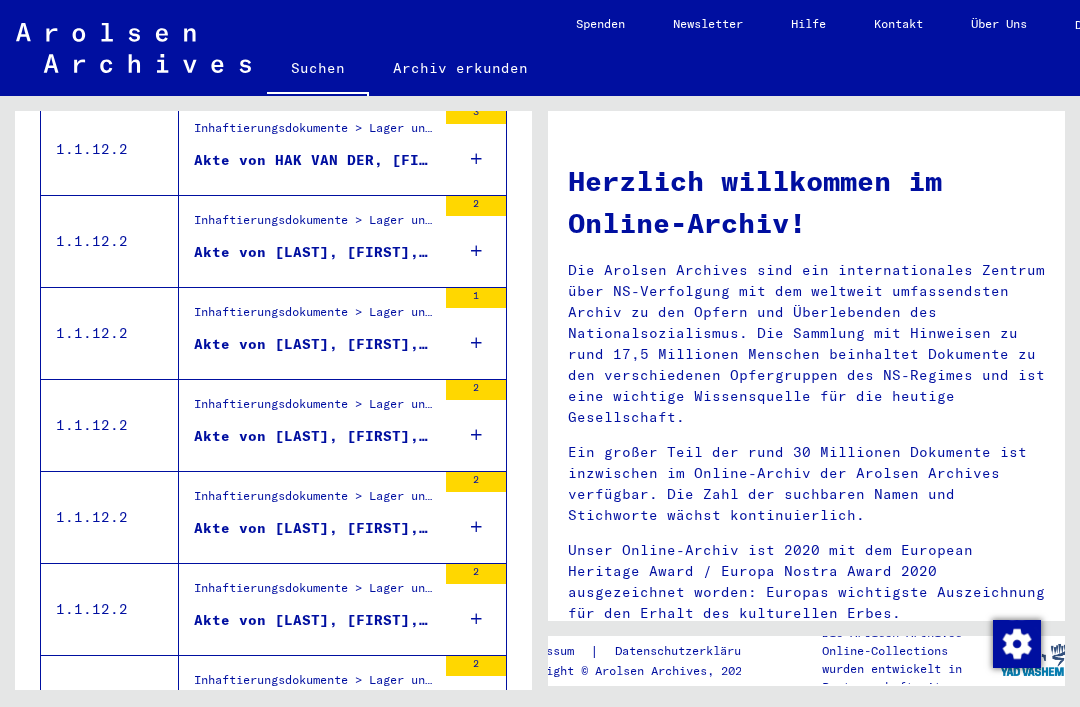 scroll, scrollTop: 1844, scrollLeft: 0, axis: vertical 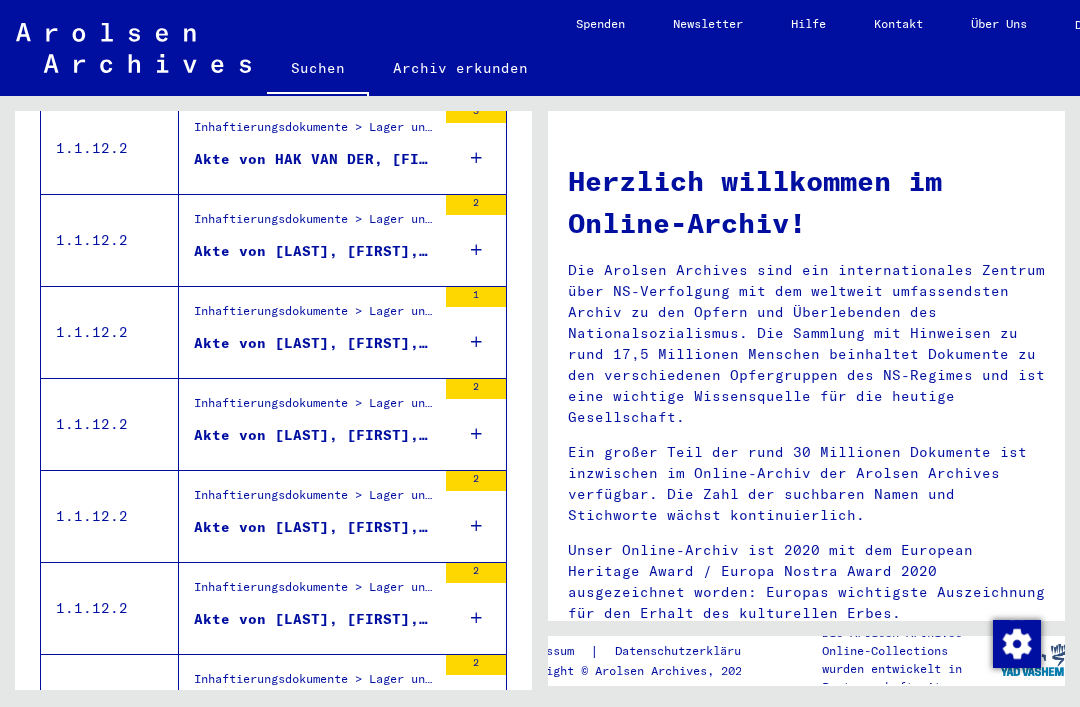 click at bounding box center (476, 250) 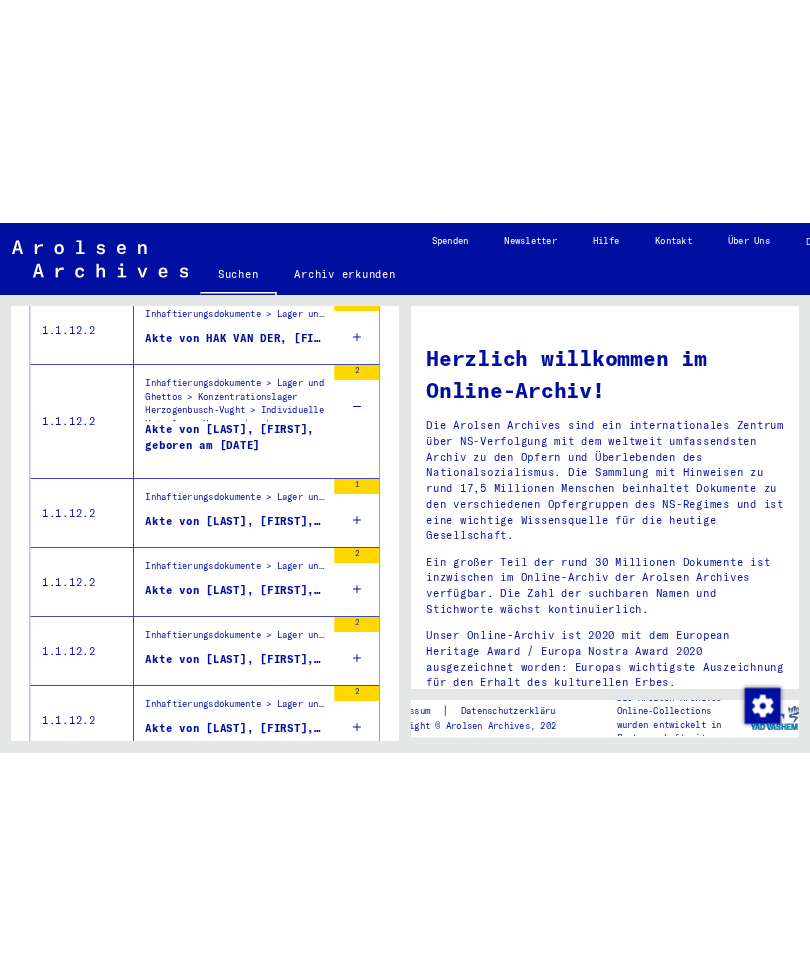 scroll, scrollTop: 1838, scrollLeft: 0, axis: vertical 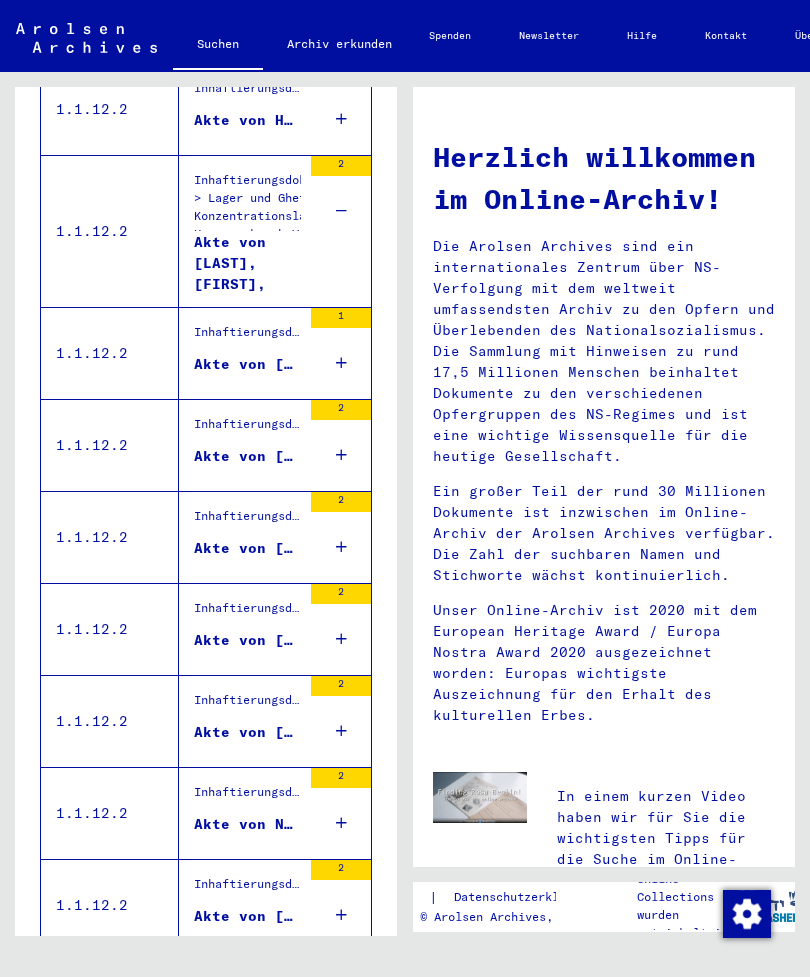 click on "1" at bounding box center (341, 353) 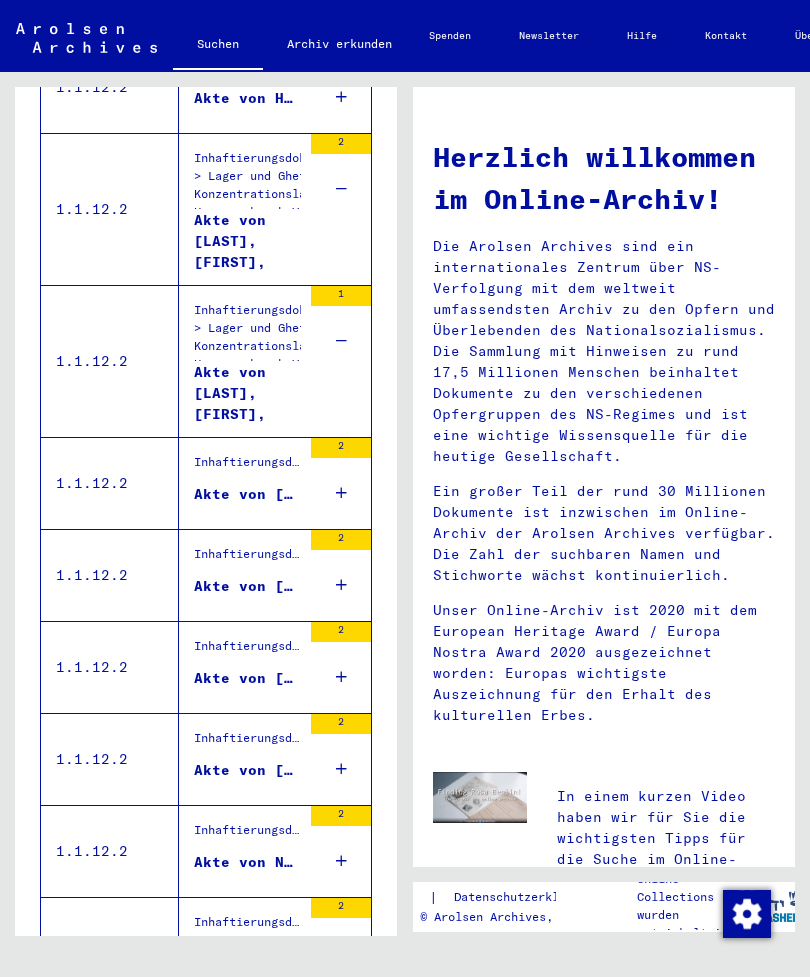 scroll, scrollTop: 1881, scrollLeft: 0, axis: vertical 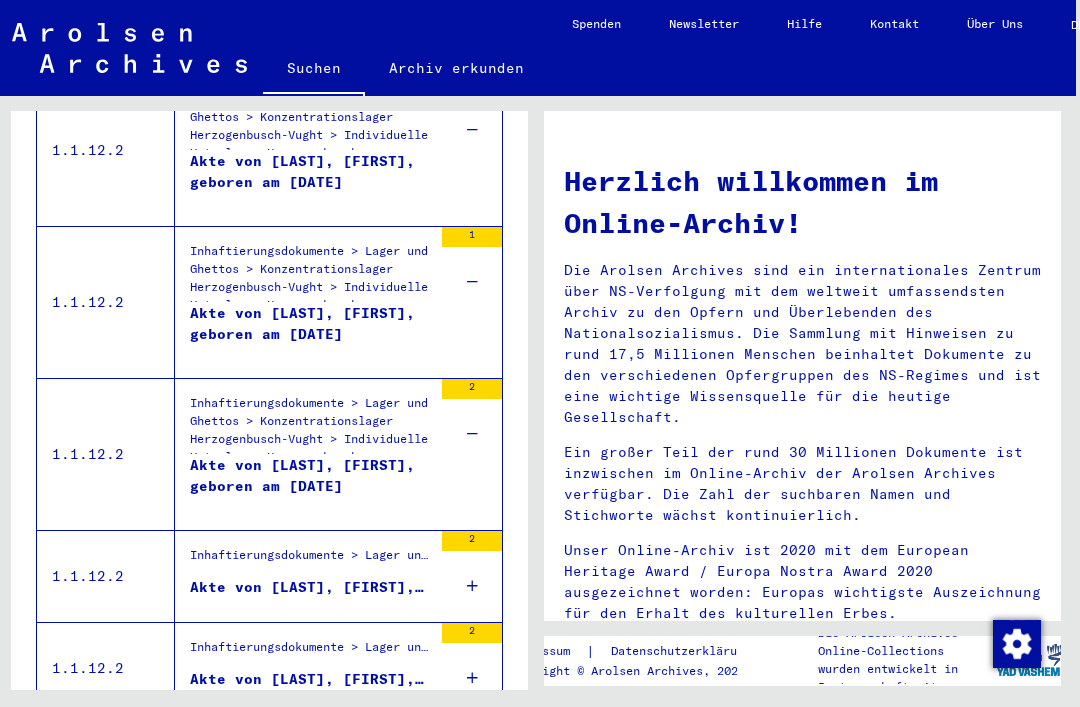 click on "2" at bounding box center [472, 576] 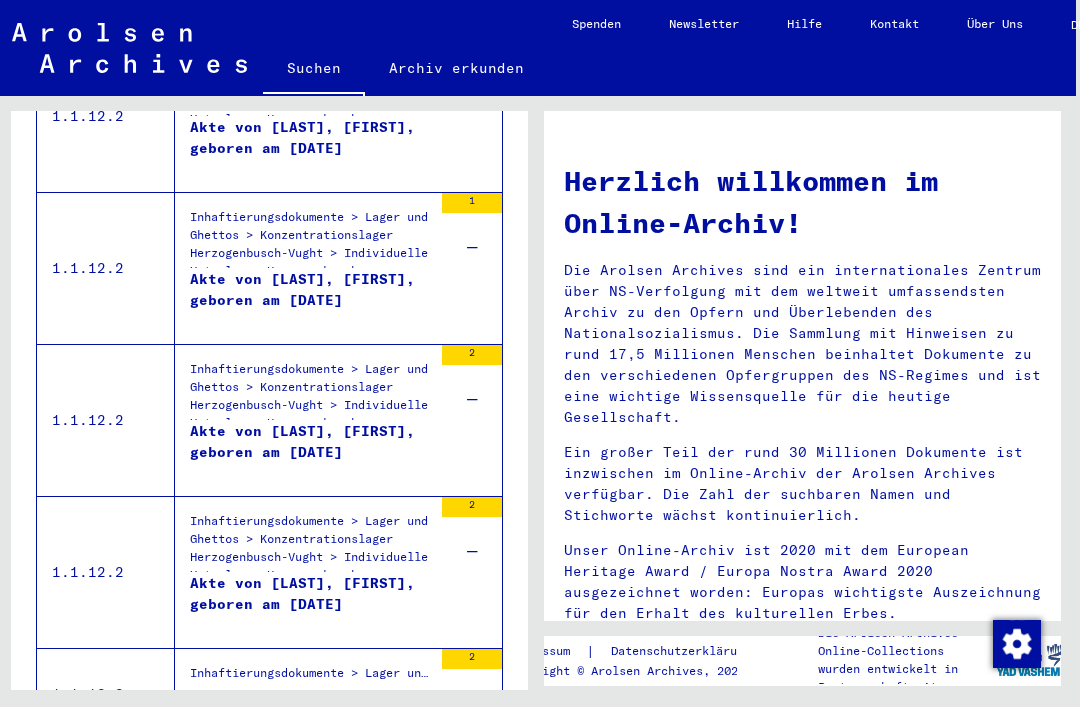 scroll, scrollTop: 2019, scrollLeft: 0, axis: vertical 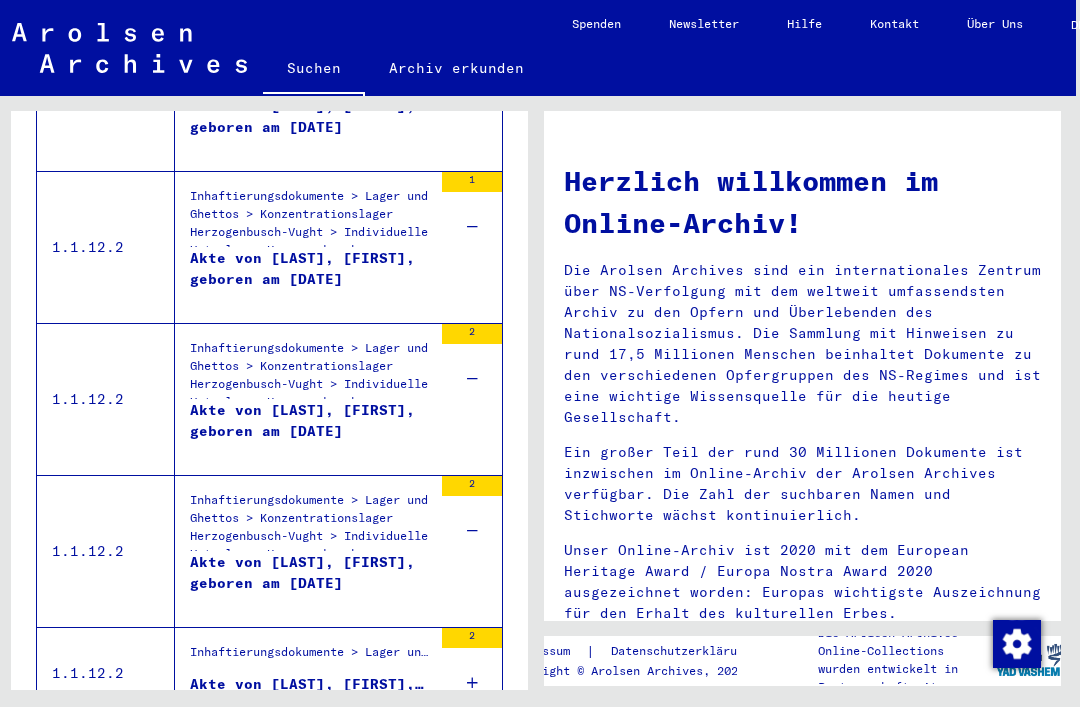 click on "Inhaftierungsdokumente > Lager und Ghettos > Konzentrationslager Herzogenbusch-Vught > Individuelle Unterlagen Herzogenbusch > Individuelle Häftlings Unterlagen > Akten mit Namen ab HORNENBORG" at bounding box center [311, 521] 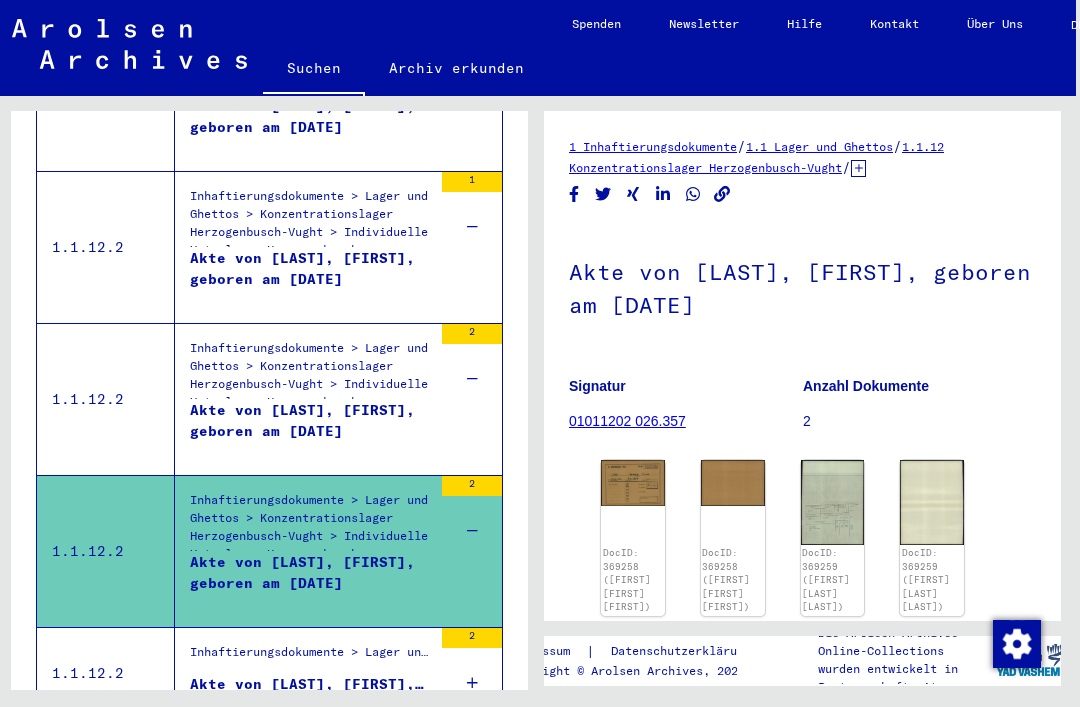 scroll, scrollTop: -20, scrollLeft: 0, axis: vertical 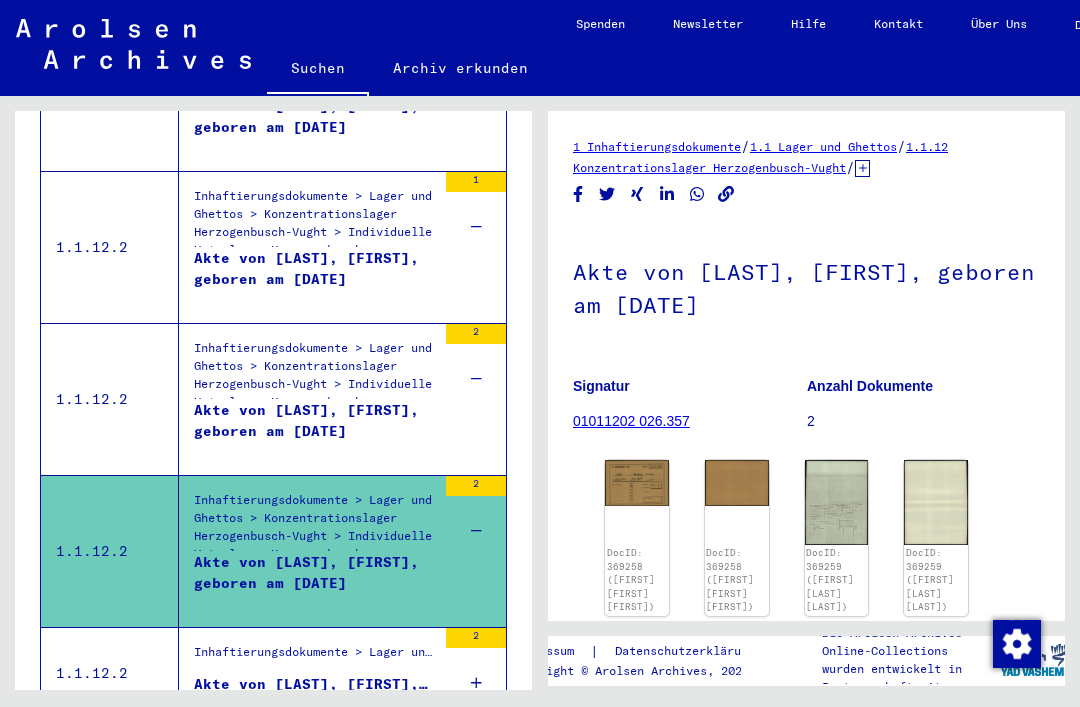 click on "Inhaftierungsdokumente > Lager und Ghettos > Konzentrationslager Herzogenbusch-Vught > Individuelle Unterlagen Herzogenbusch > Individuelle Häftlings Unterlagen > Akten mit Namen ab HERBOTS" at bounding box center [315, 374] 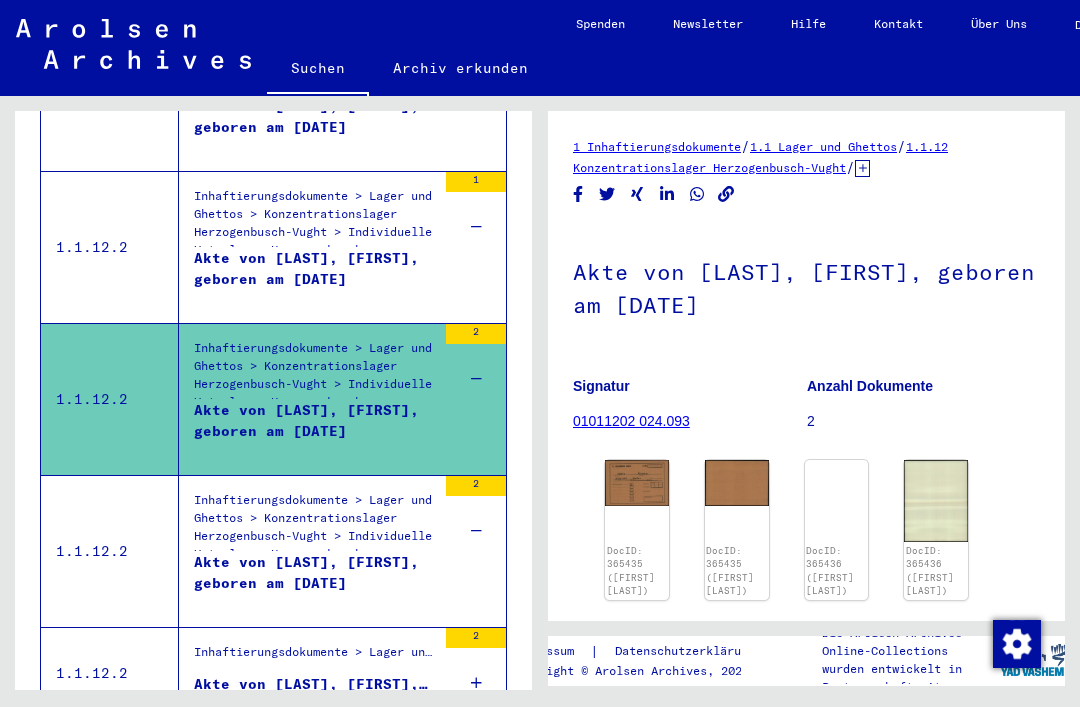 scroll, scrollTop: 0, scrollLeft: 0, axis: both 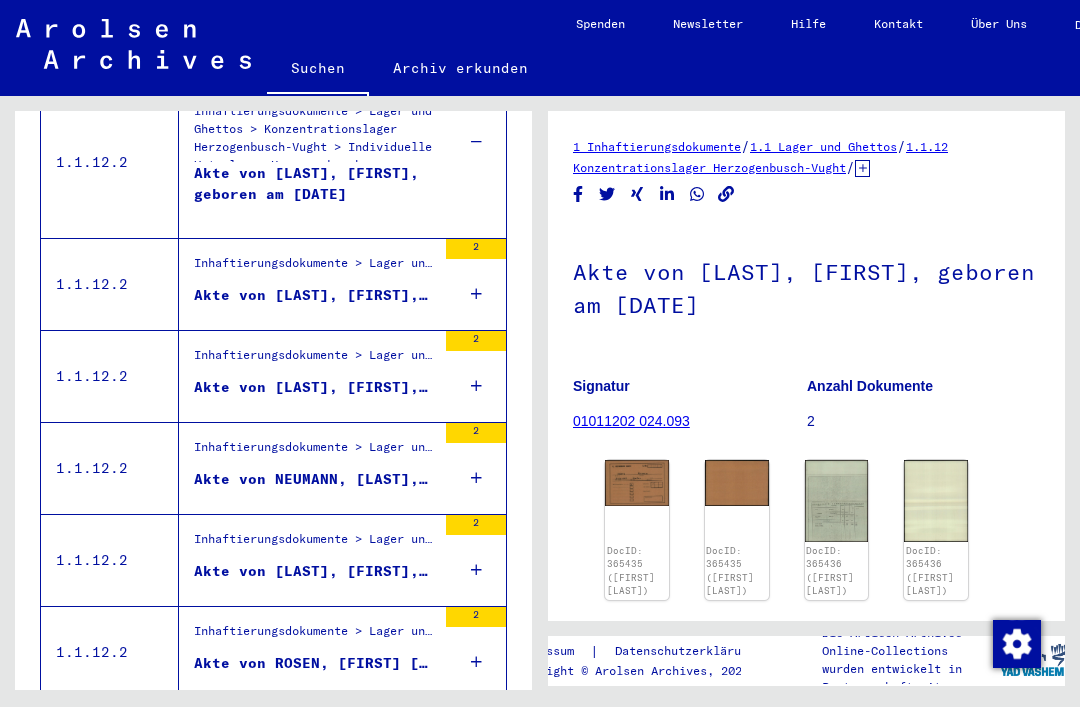 click at bounding box center (476, 294) 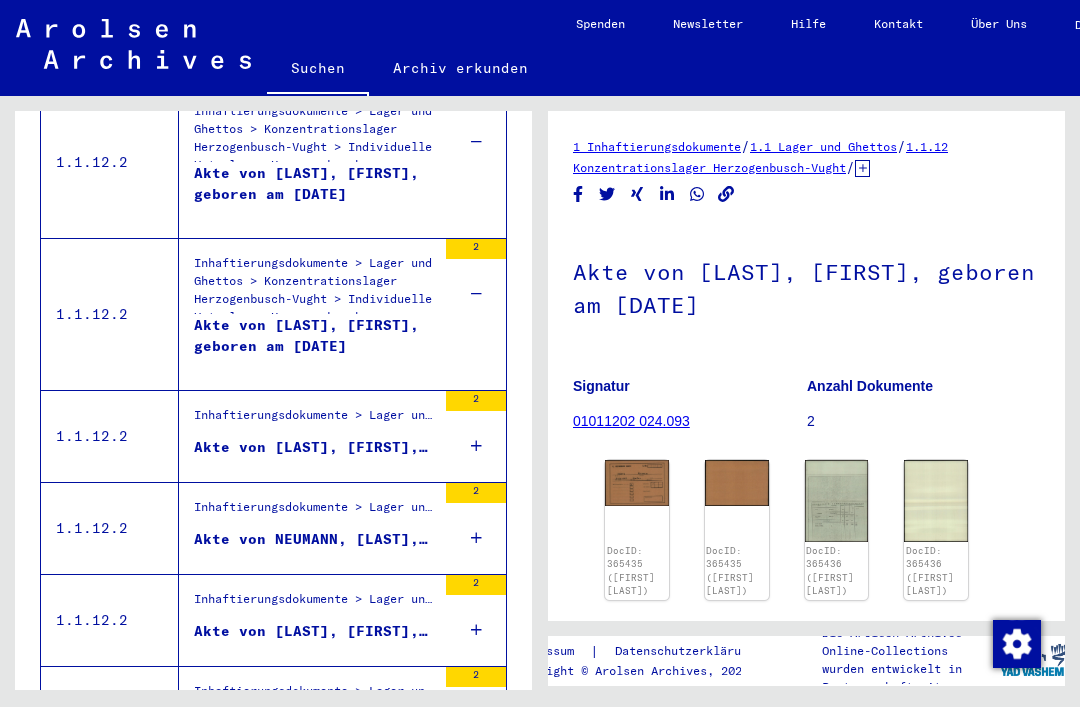 click on "Inhaftierungsdokumente > Lager und Ghettos > Konzentrationslager Herzogenbusch-Vught > Individuelle Unterlagen Herzogenbusch > Individuelle Häftlings Unterlagen > Akten mit Namen ab KAT" at bounding box center [315, 289] 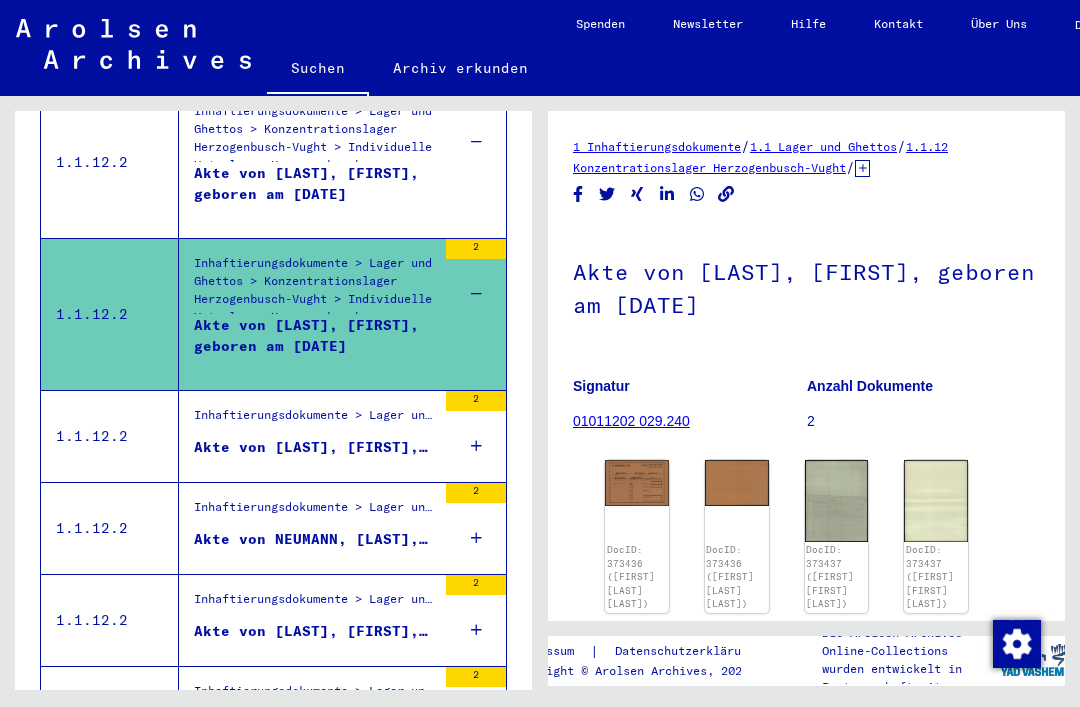 scroll, scrollTop: 0, scrollLeft: 0, axis: both 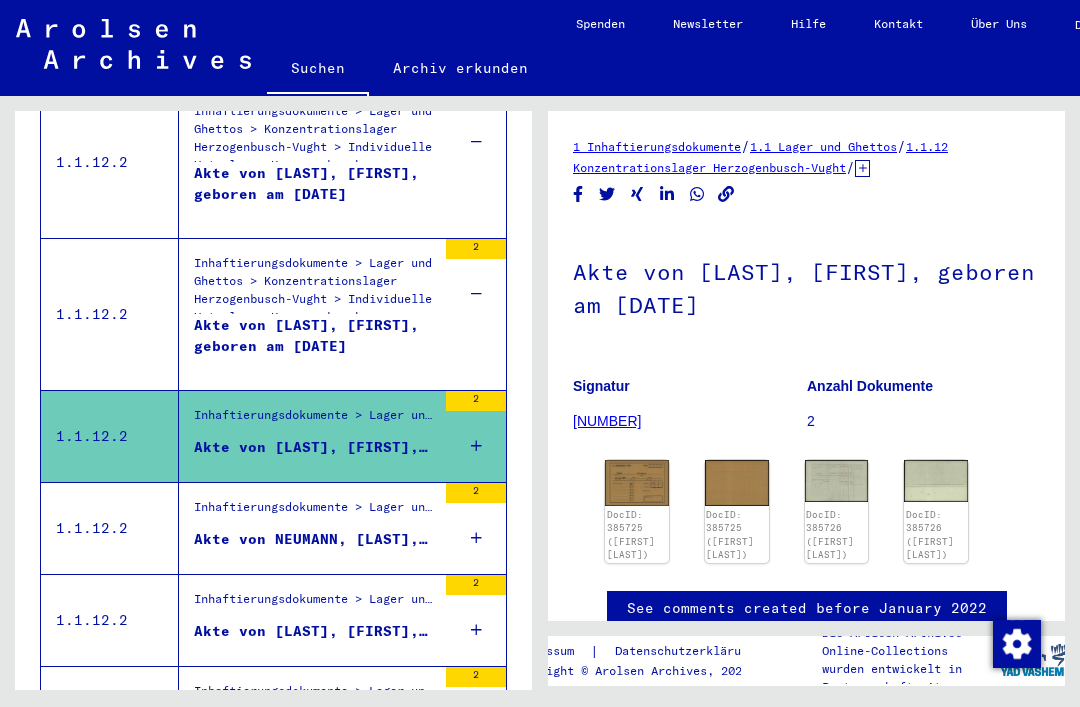 click on "Inhaftierungsdokumente > Lager und Ghettos > Konzentrationslager Herzogenbusch-Vught > Individuelle Unterlagen Herzogenbusch > Individuelle Häftlings Unterlagen > Akten mit Namen ab NAUTA" at bounding box center (315, 512) 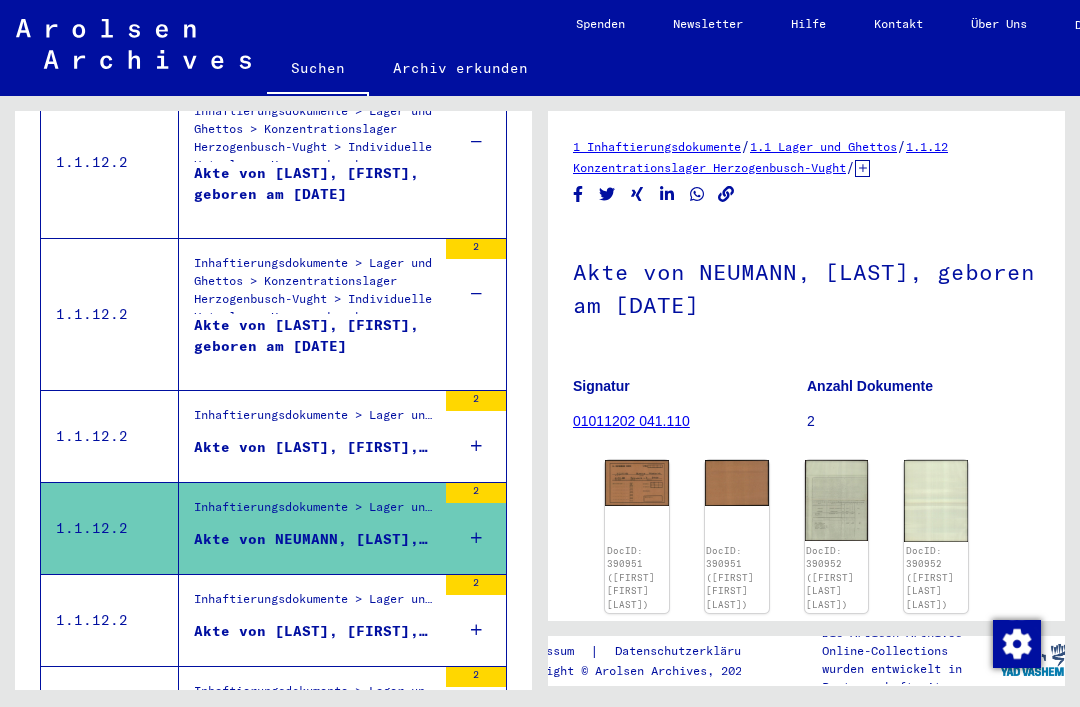 scroll, scrollTop: 0, scrollLeft: 0, axis: both 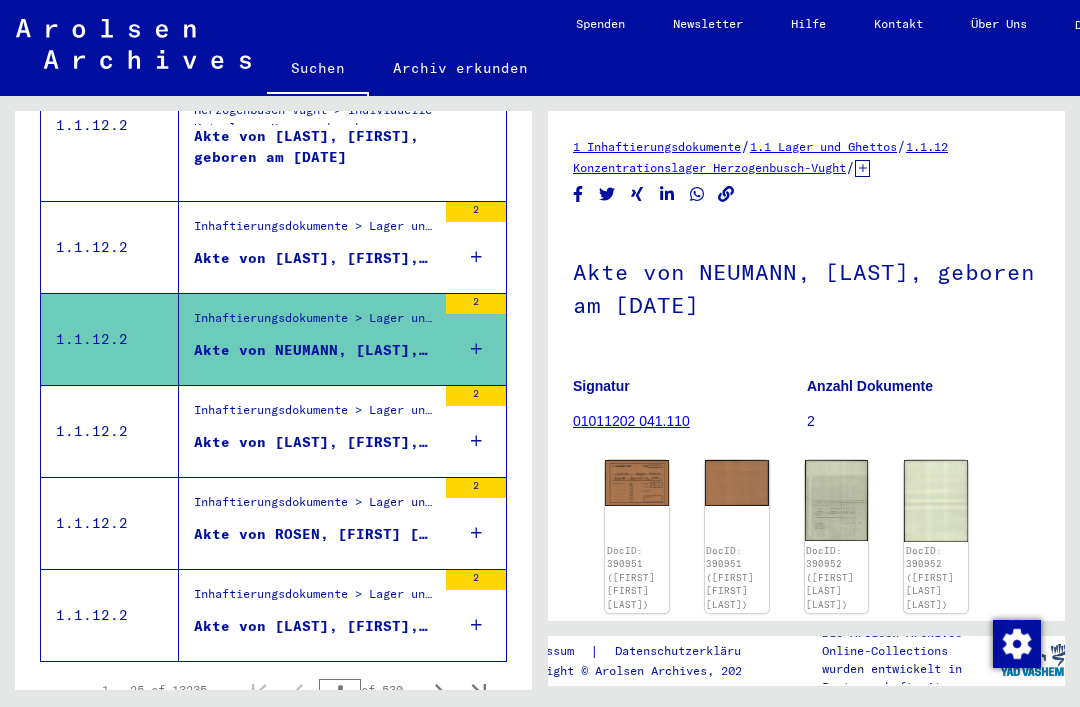 click on "Akte von ROSEN, [FIRST] [LAST], geboren am [DATE]" at bounding box center (315, 539) 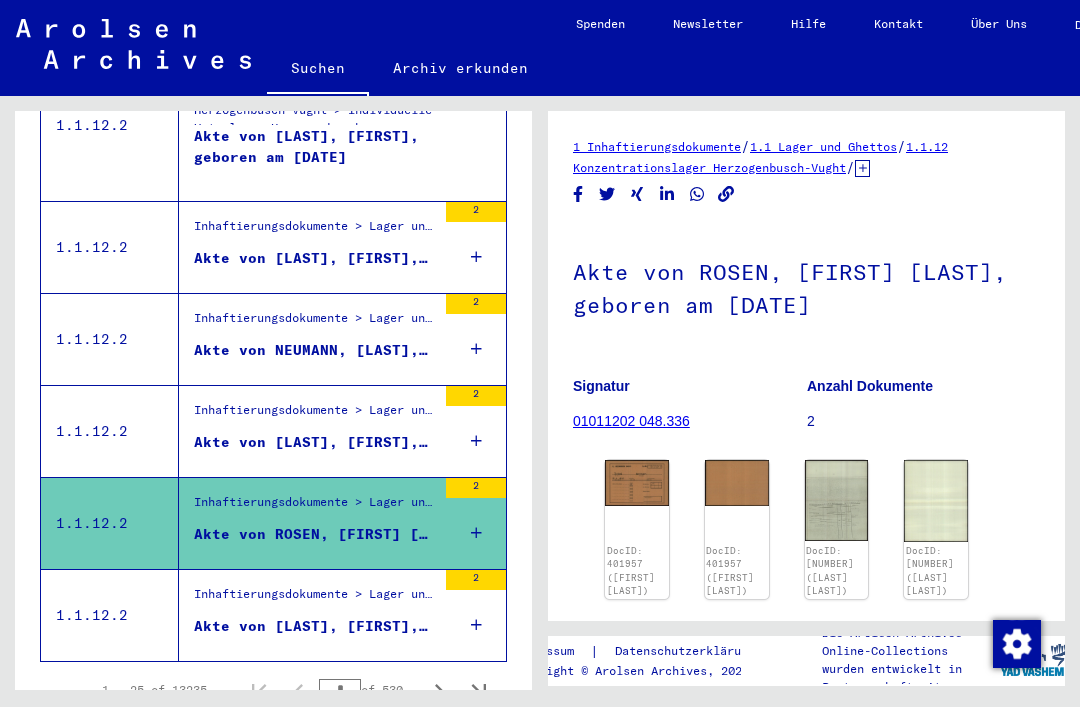 click on "Inhaftierungsdokumente > Lager und Ghettos > Konzentrationslager Herzogenbusch-Vught > Individuelle Unterlagen Herzogenbusch > Individuelle Häftlings Unterlagen > Akten mit Namen ab ROMIJN Akte von [LAST], [FIRST], geboren am [DATE] 2" at bounding box center (342, 523) 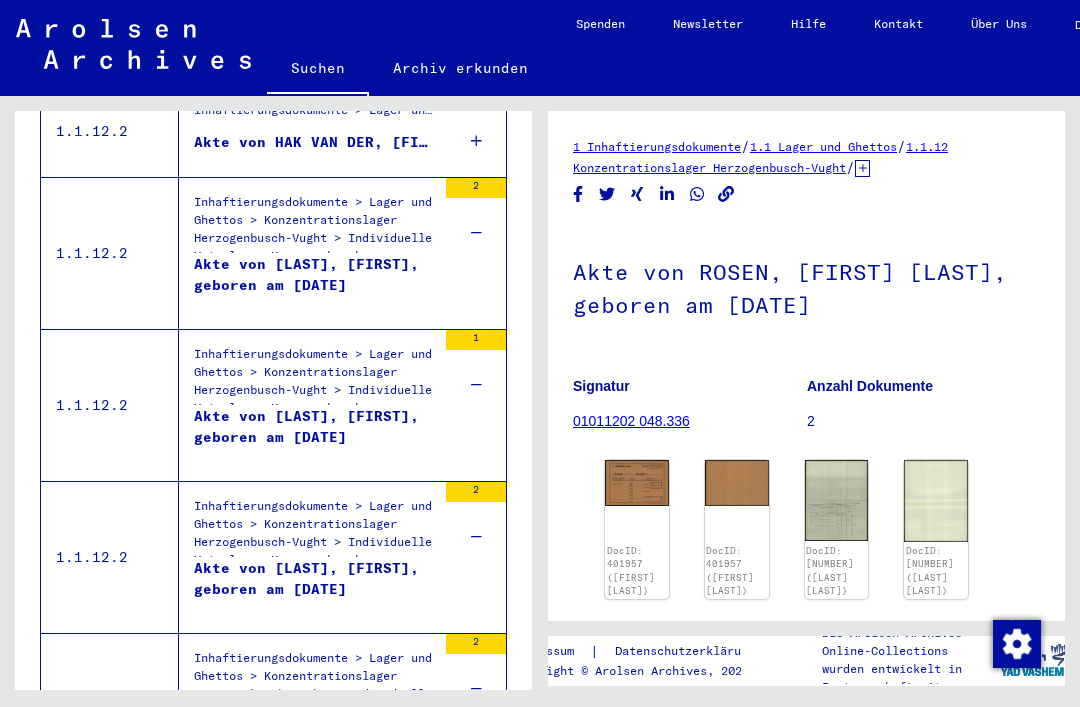 scroll 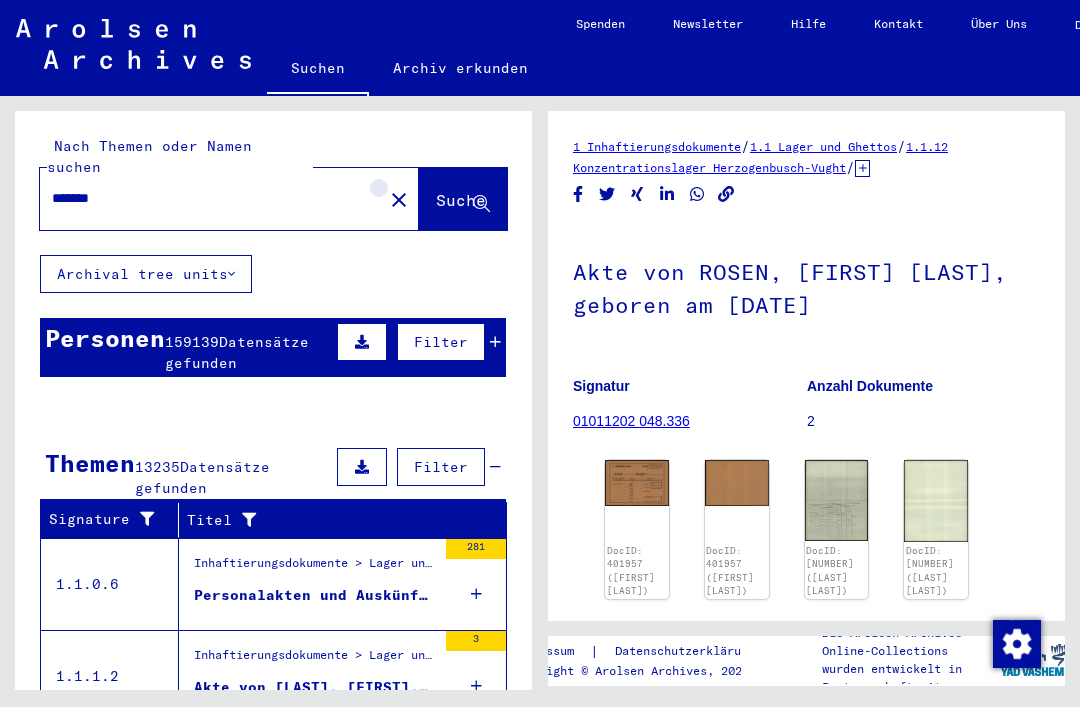 click on "close" 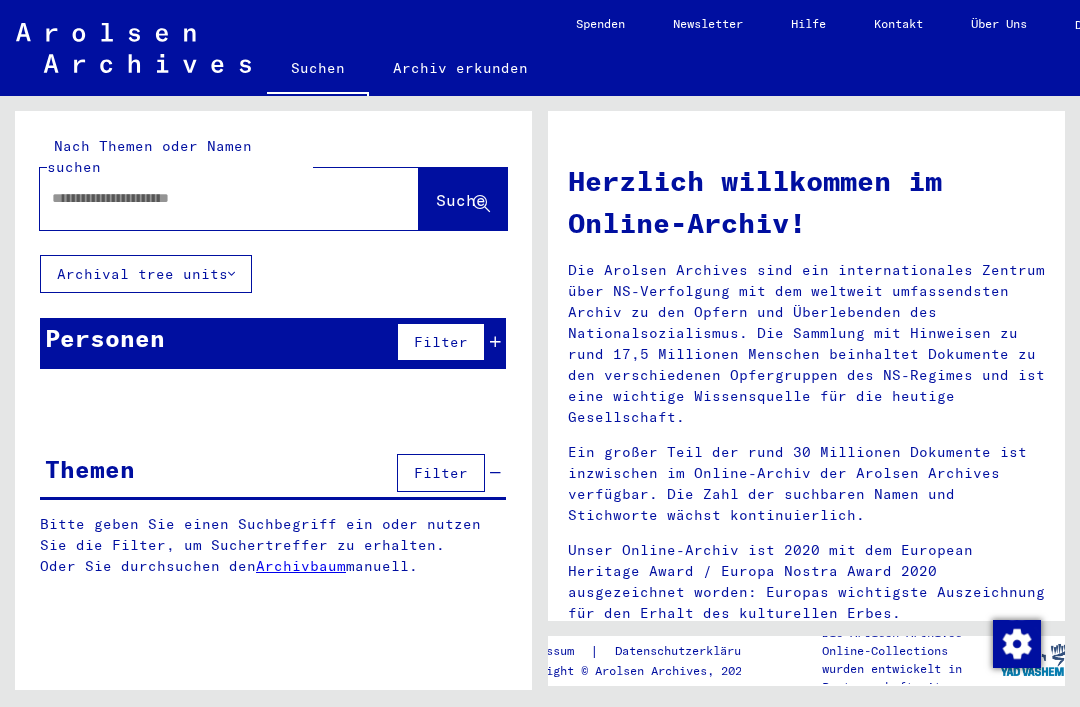 click at bounding box center [205, 198] 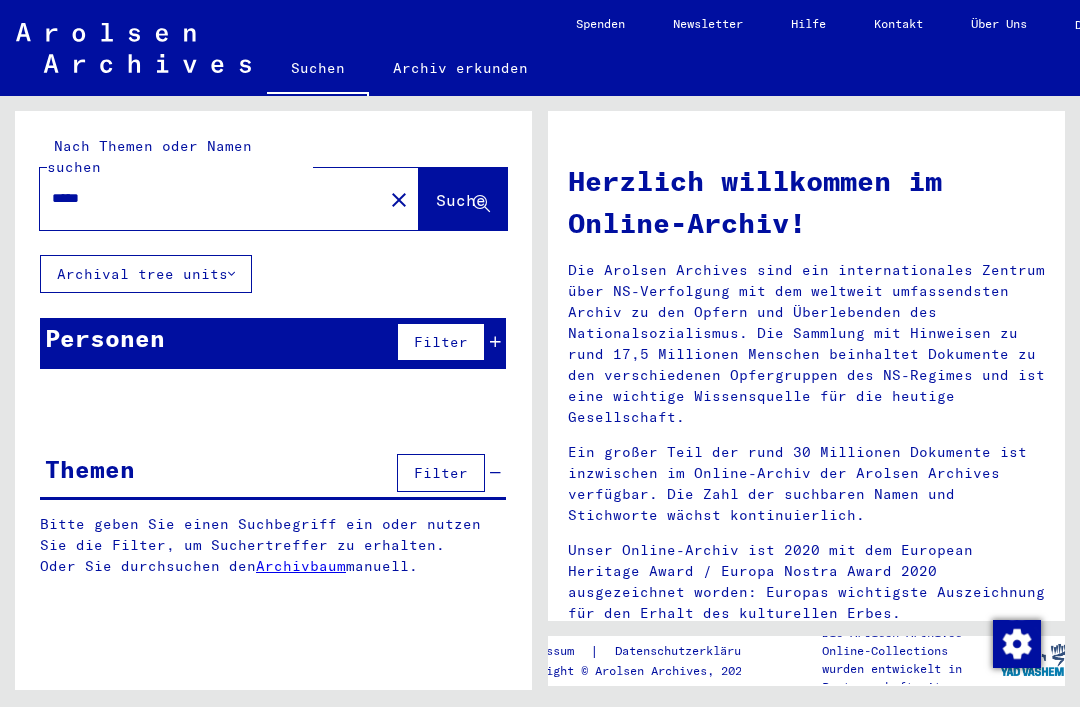 type on "*****" 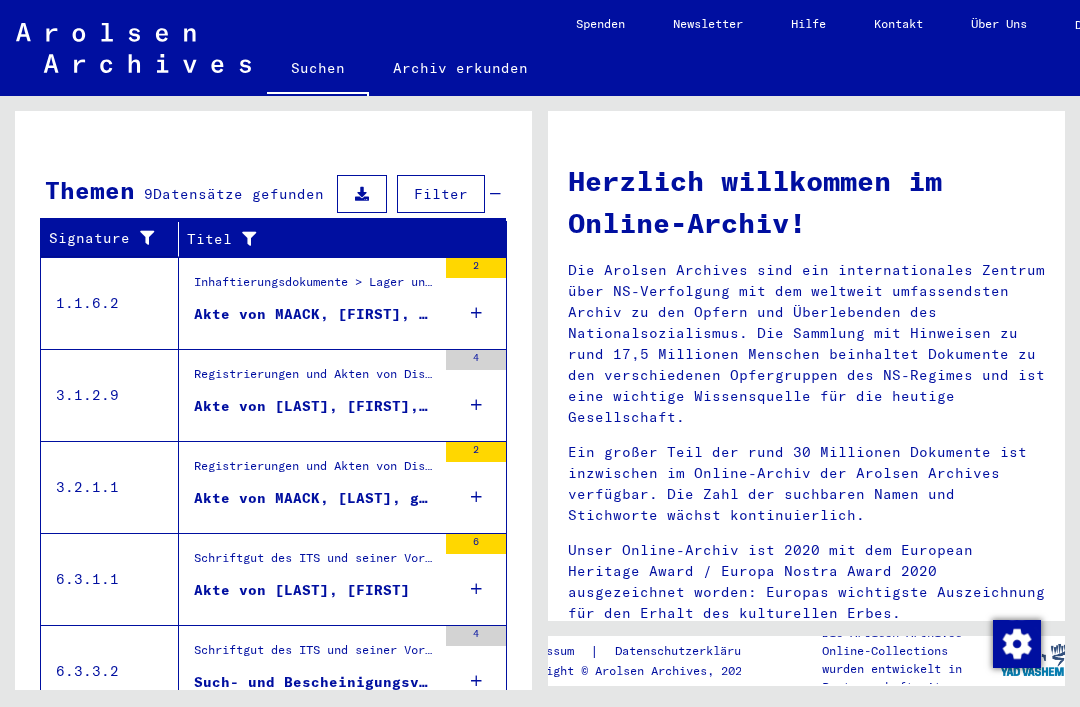 click at bounding box center [457, 381] 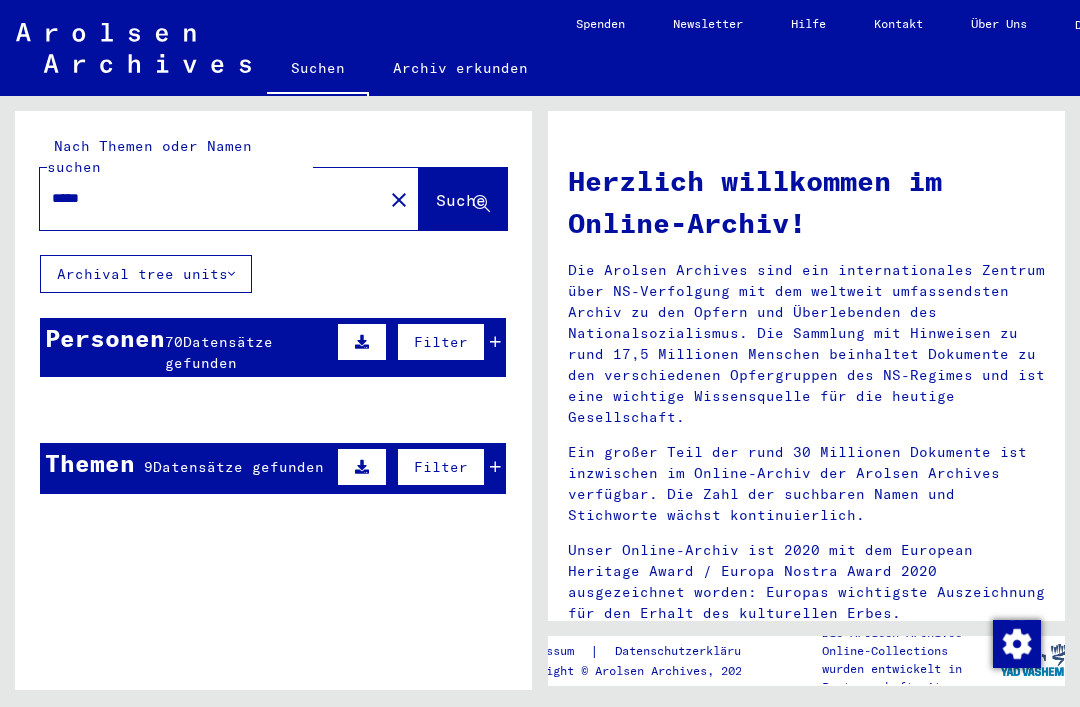 click at bounding box center [457, 507] 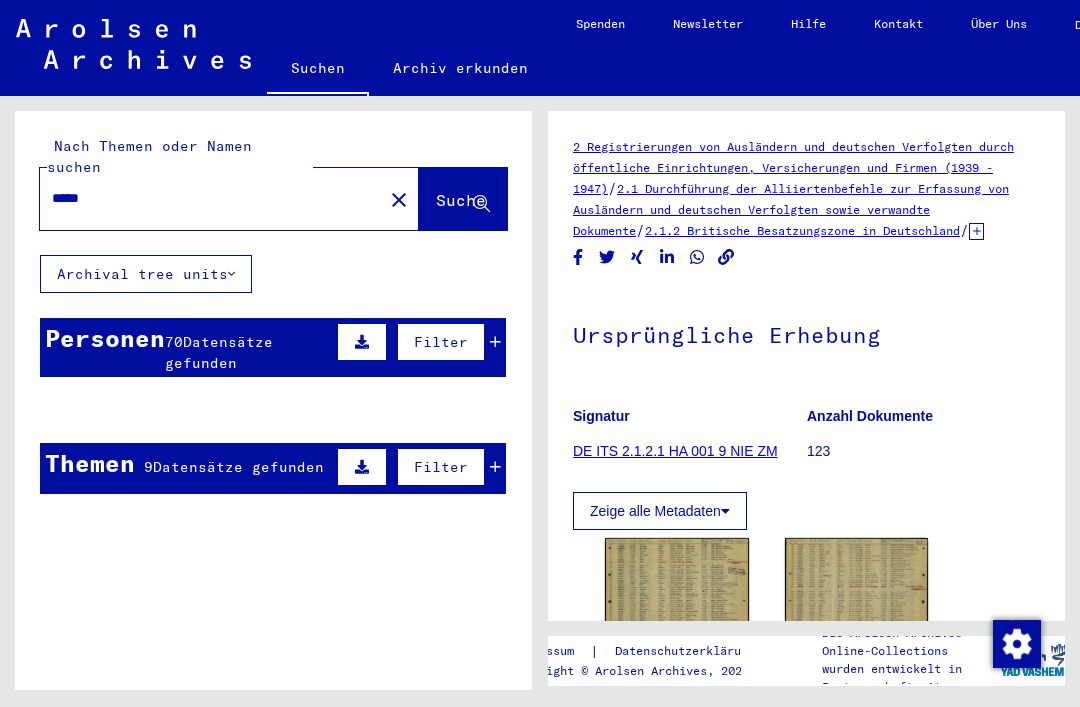 click 